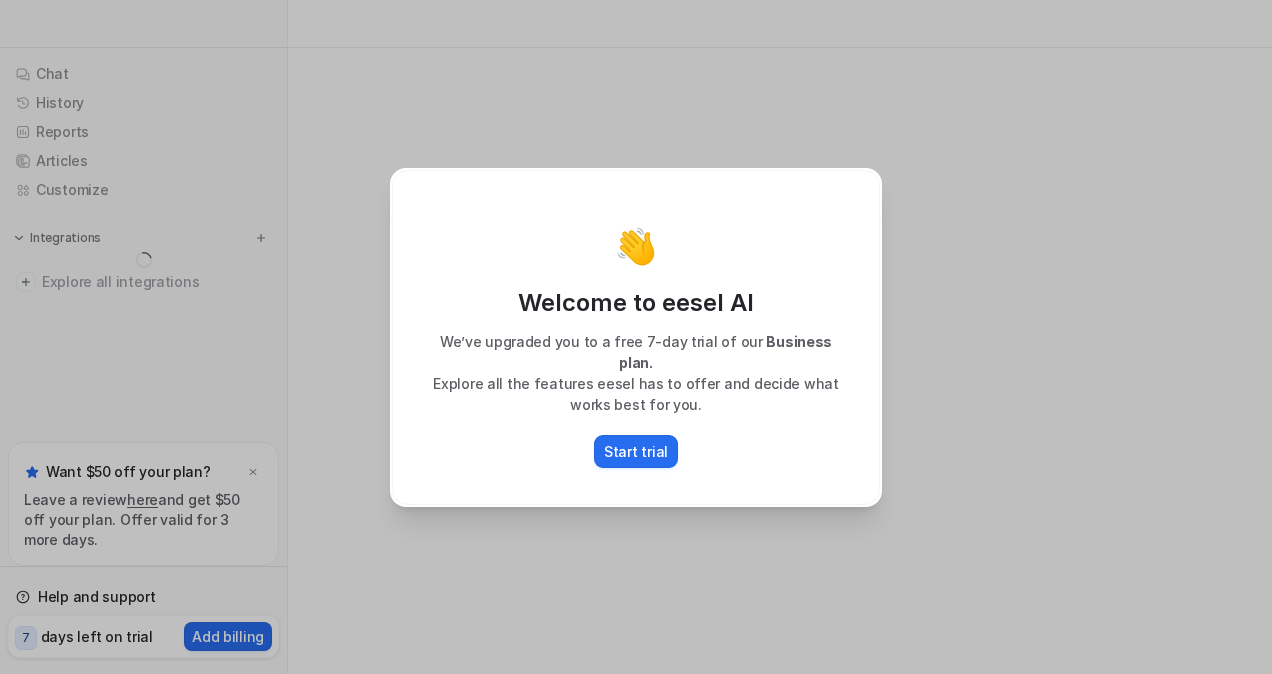 scroll, scrollTop: 0, scrollLeft: 0, axis: both 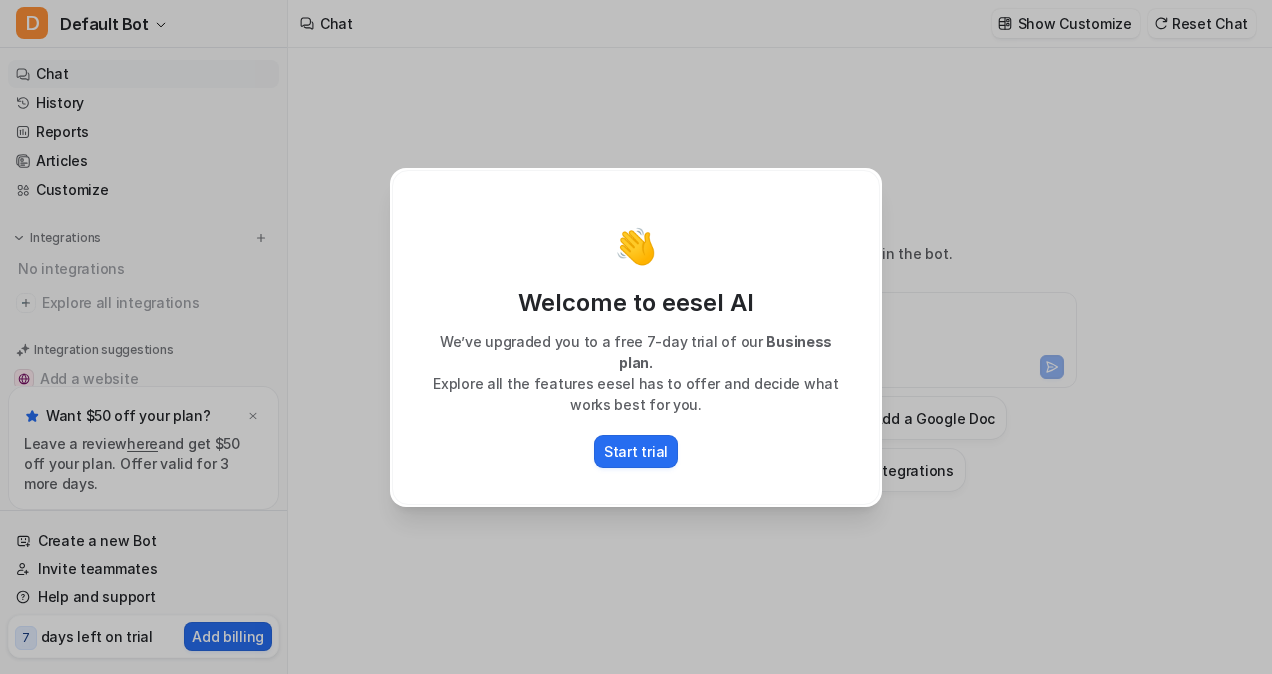 type on "**********" 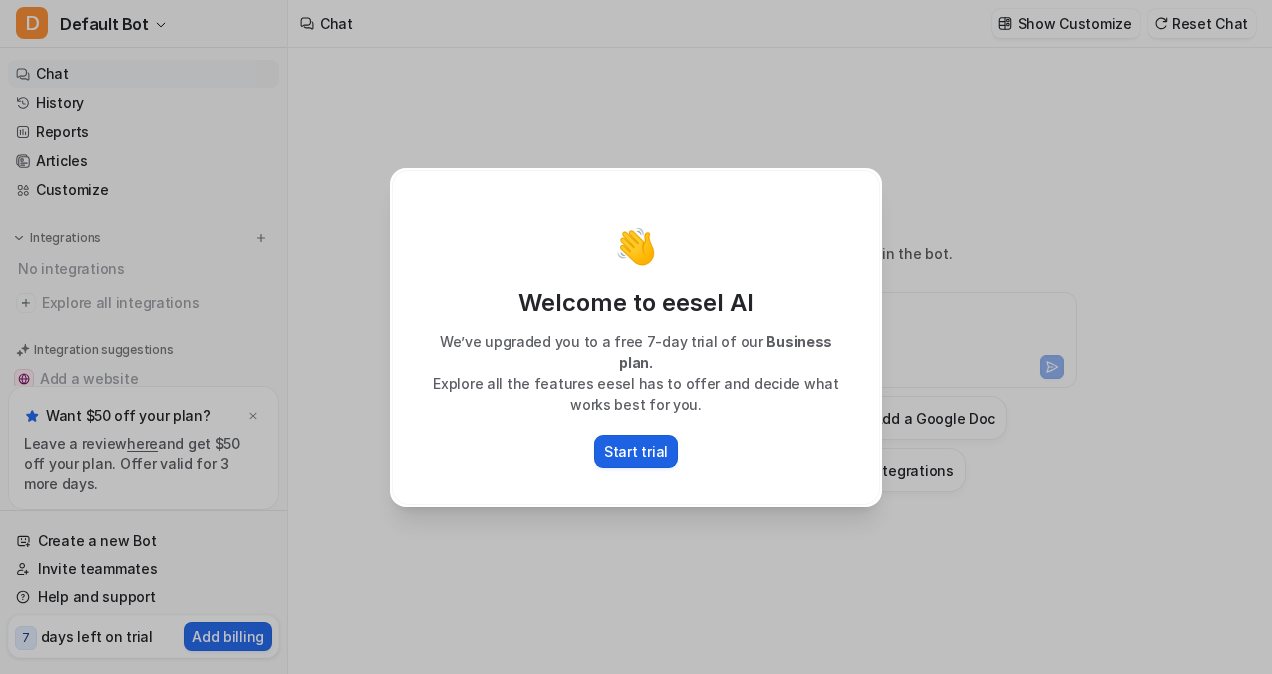 click on "Start trial" at bounding box center [636, 451] 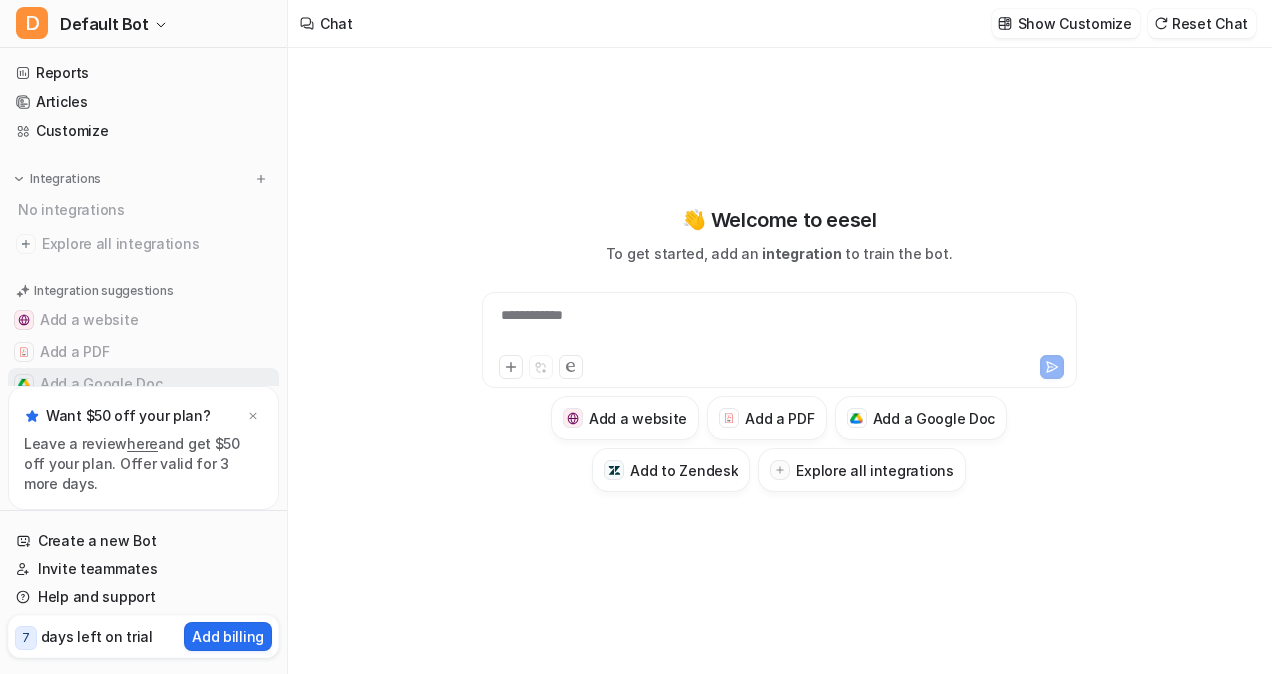 scroll, scrollTop: 100, scrollLeft: 0, axis: vertical 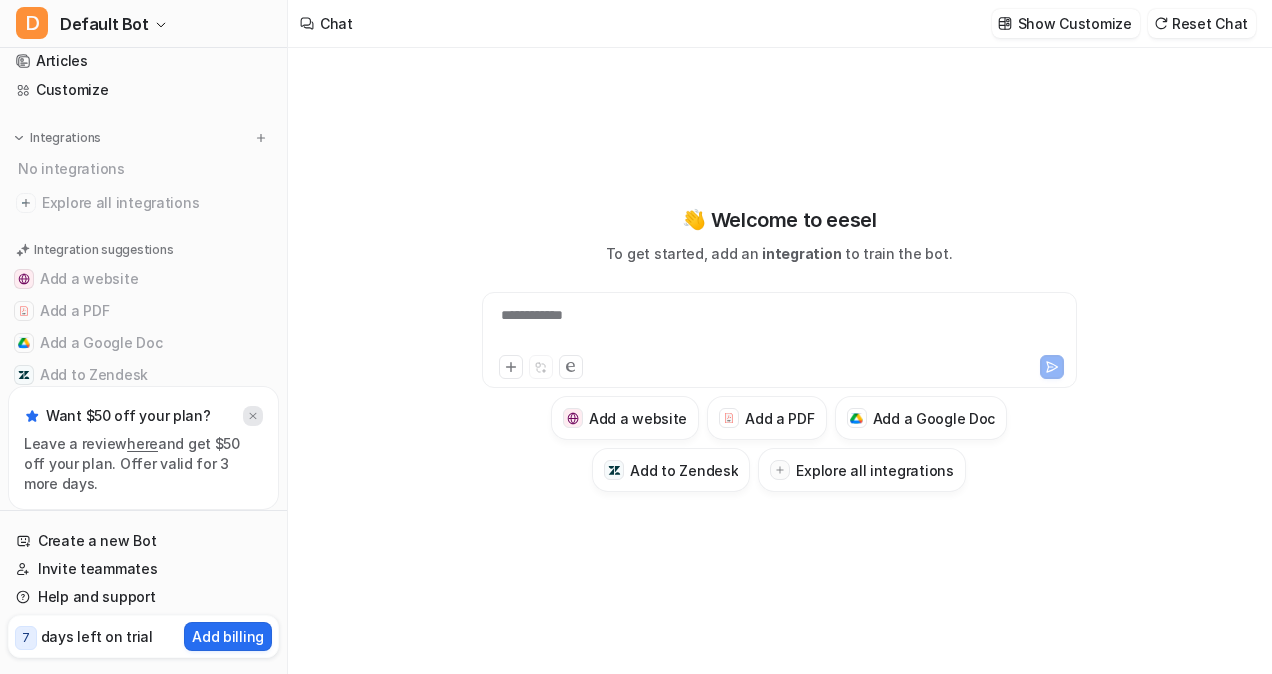 click at bounding box center [253, 416] 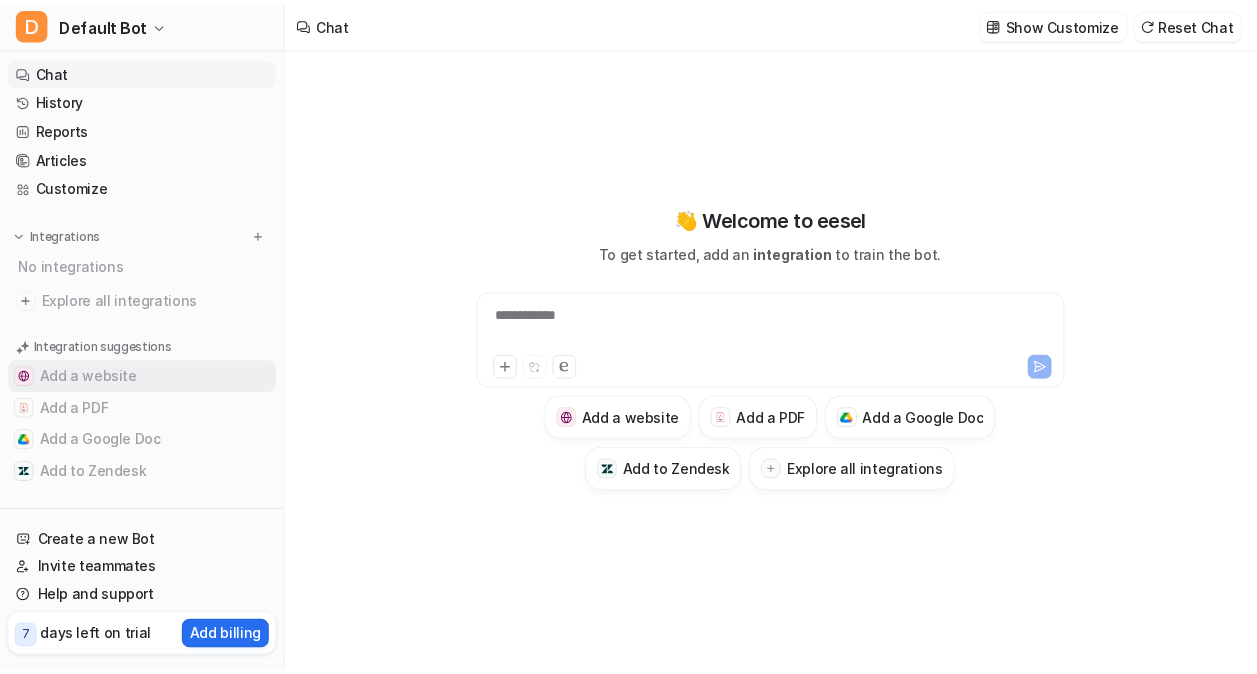 scroll, scrollTop: 0, scrollLeft: 0, axis: both 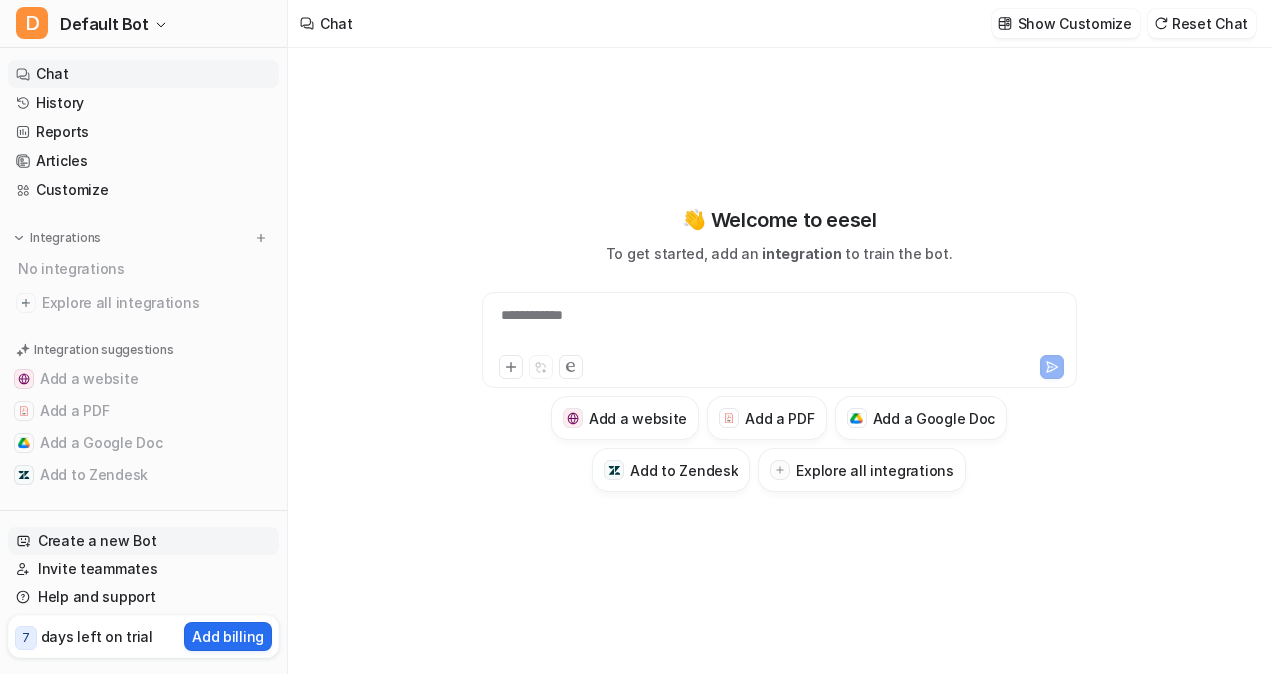 click on "Create a new Bot" at bounding box center (143, 541) 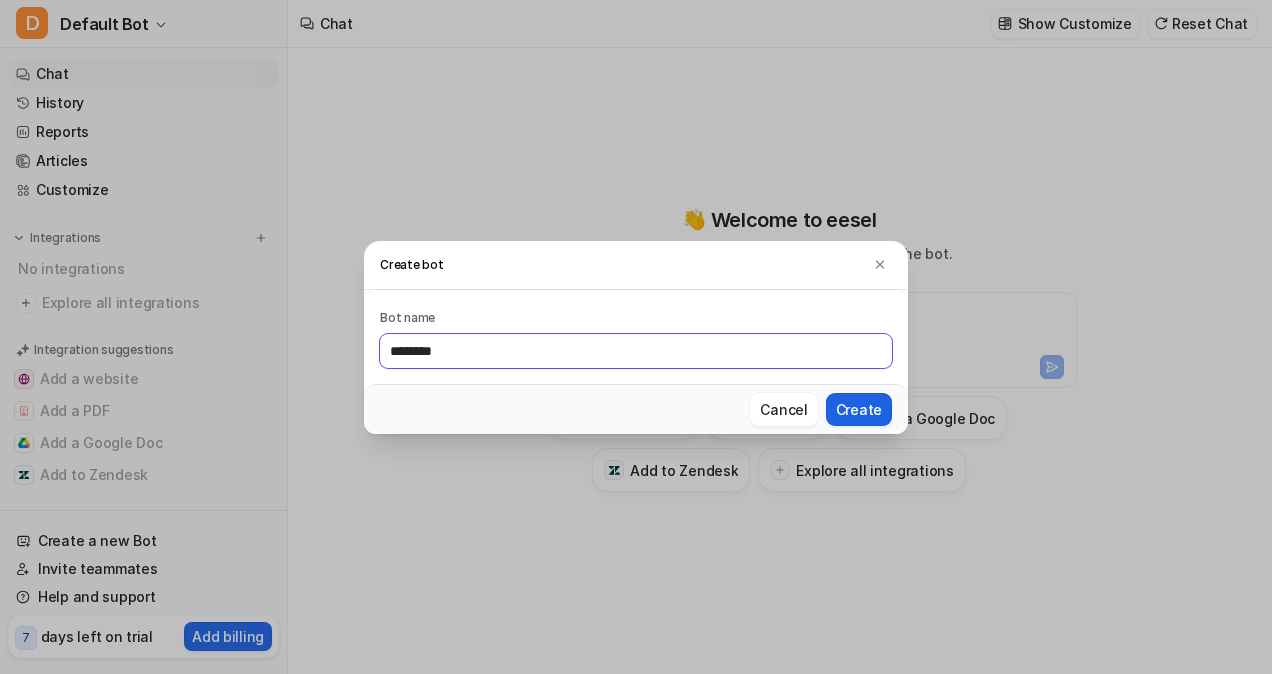 type on "********" 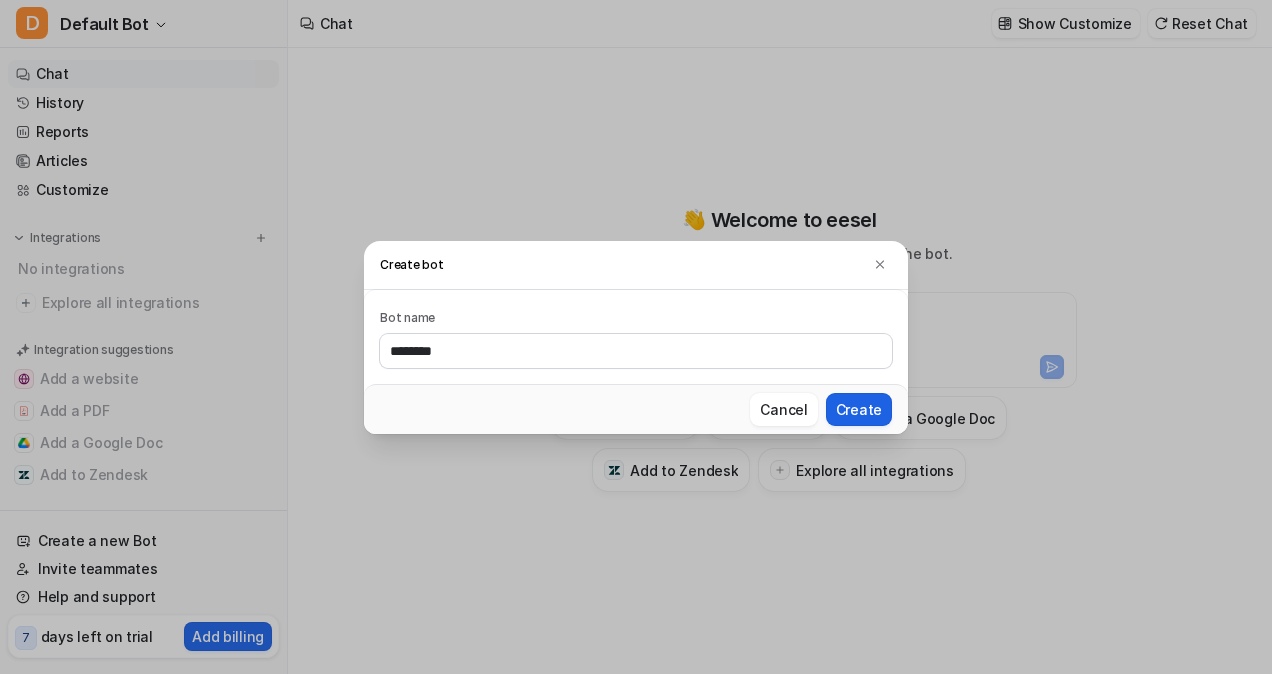 click on "Create" at bounding box center [859, 409] 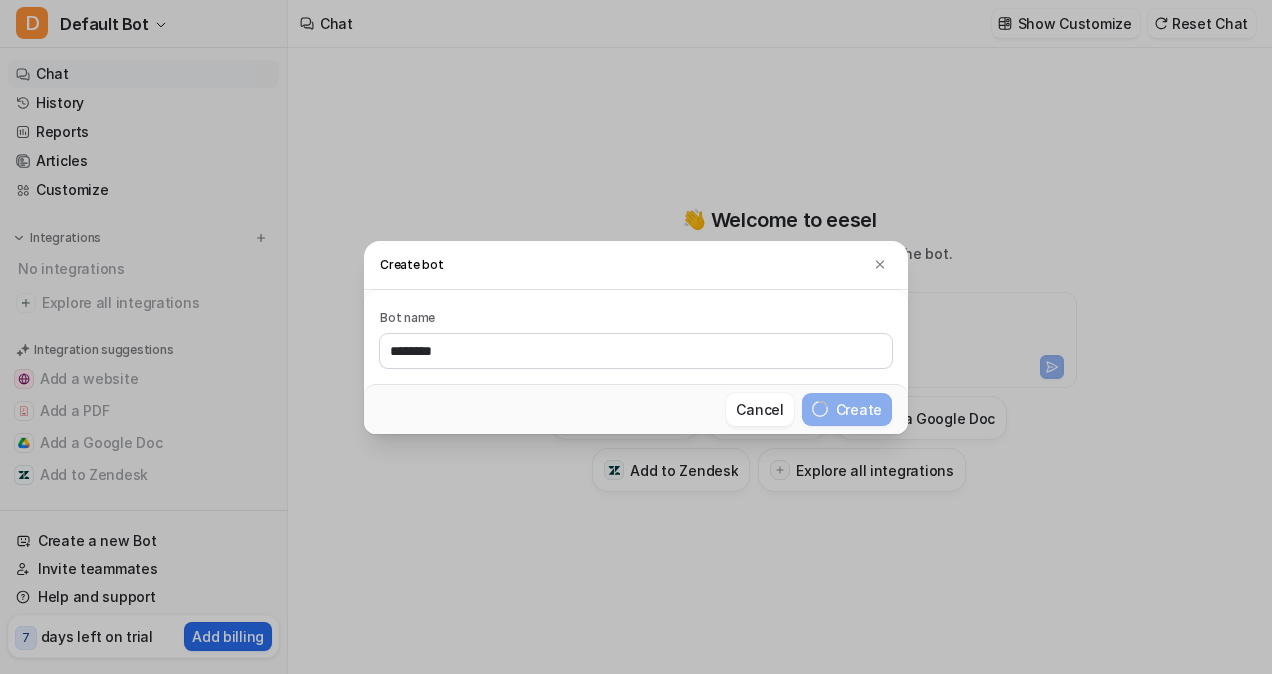 type 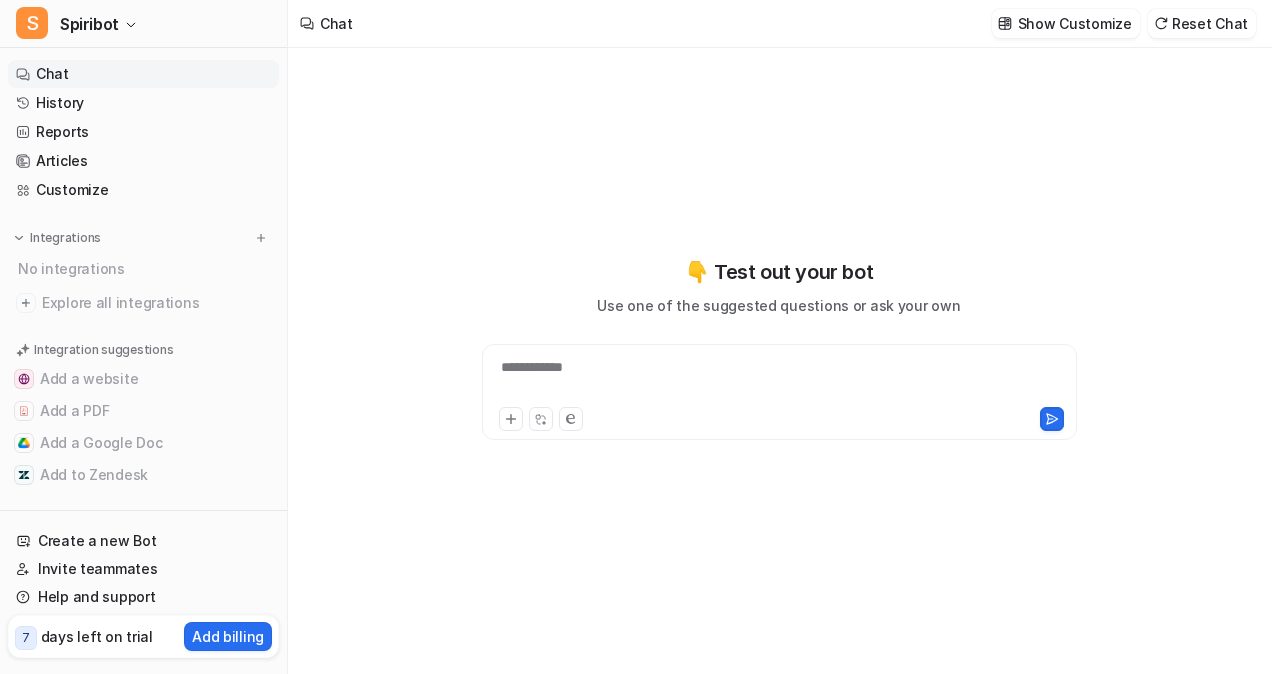 type on "**********" 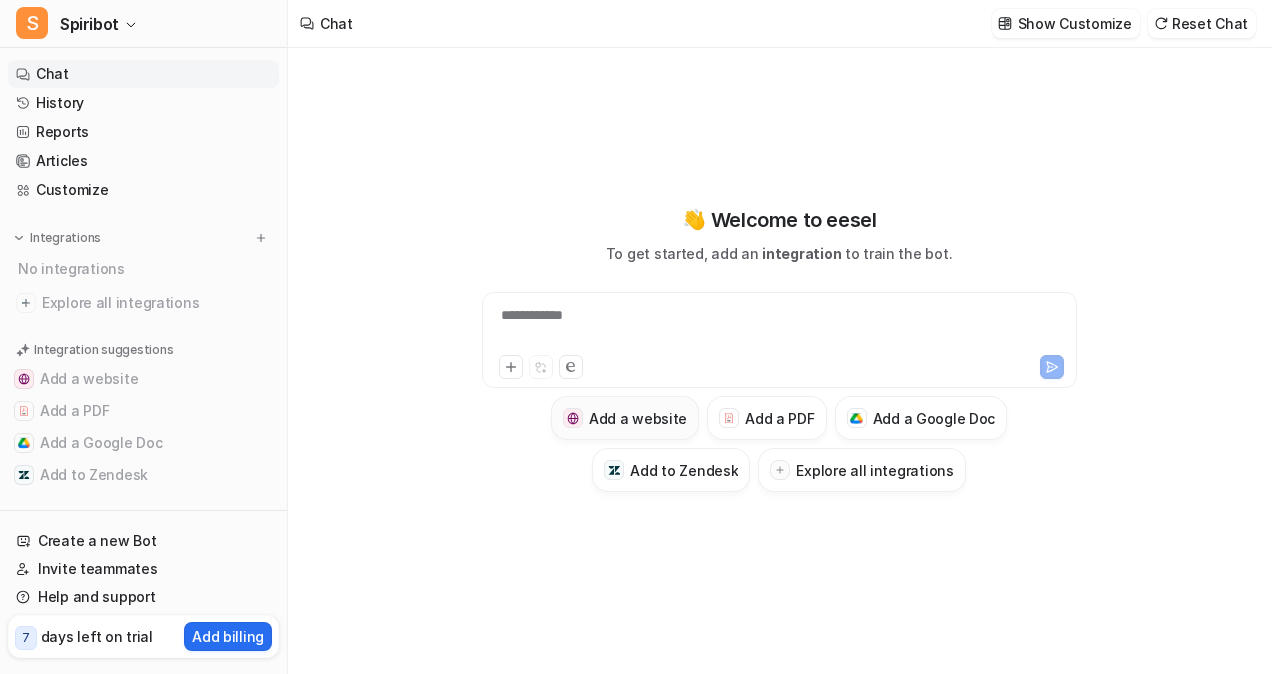 click on "Add a website" at bounding box center (638, 418) 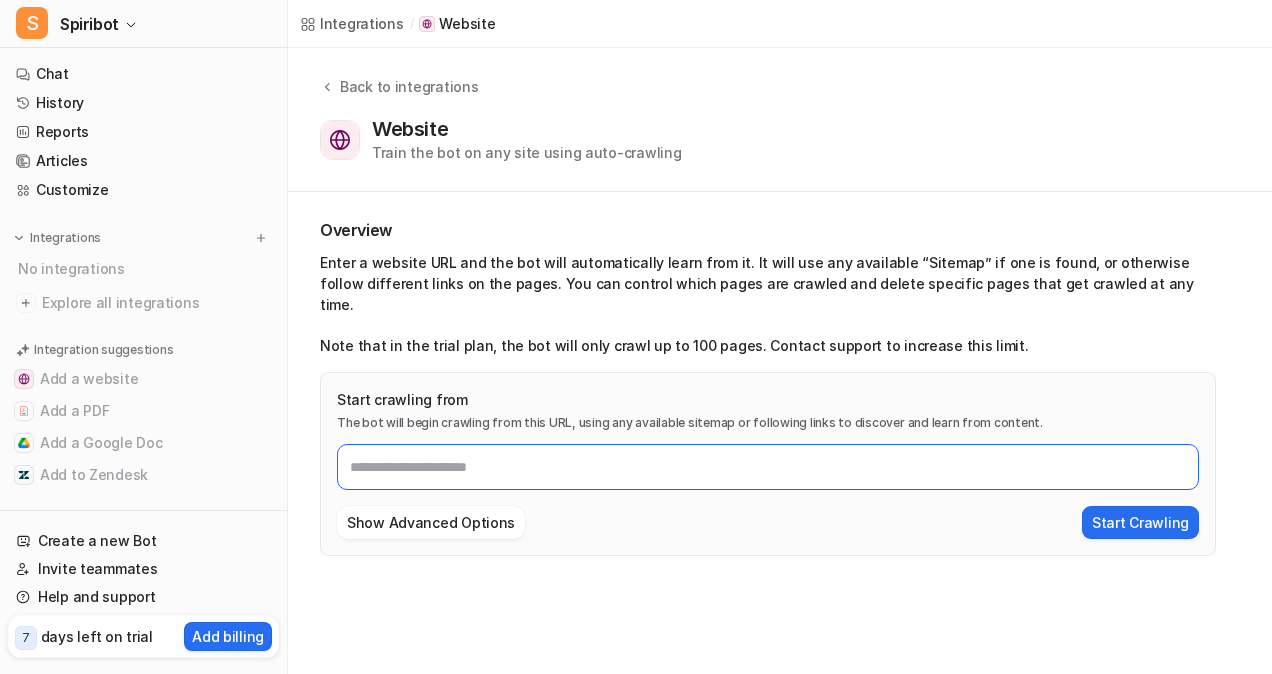 click on "Start crawling from" at bounding box center (768, 467) 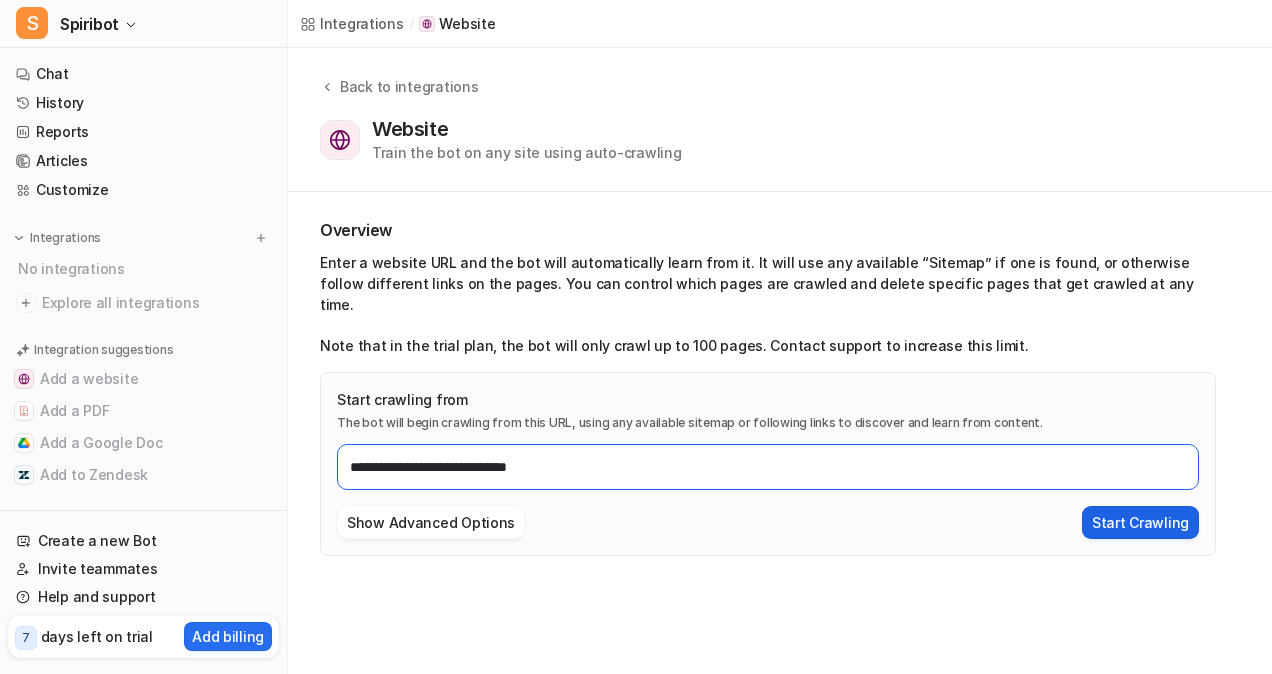 type on "**********" 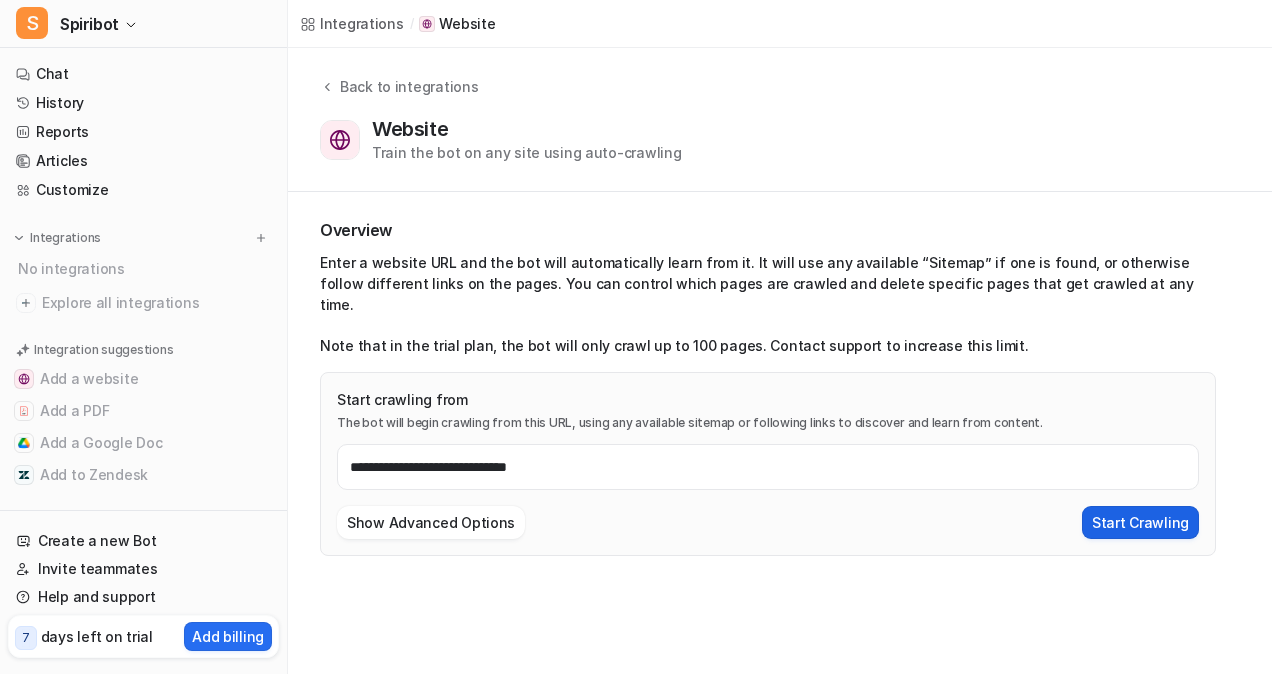 click on "Start Crawling" at bounding box center [1140, 522] 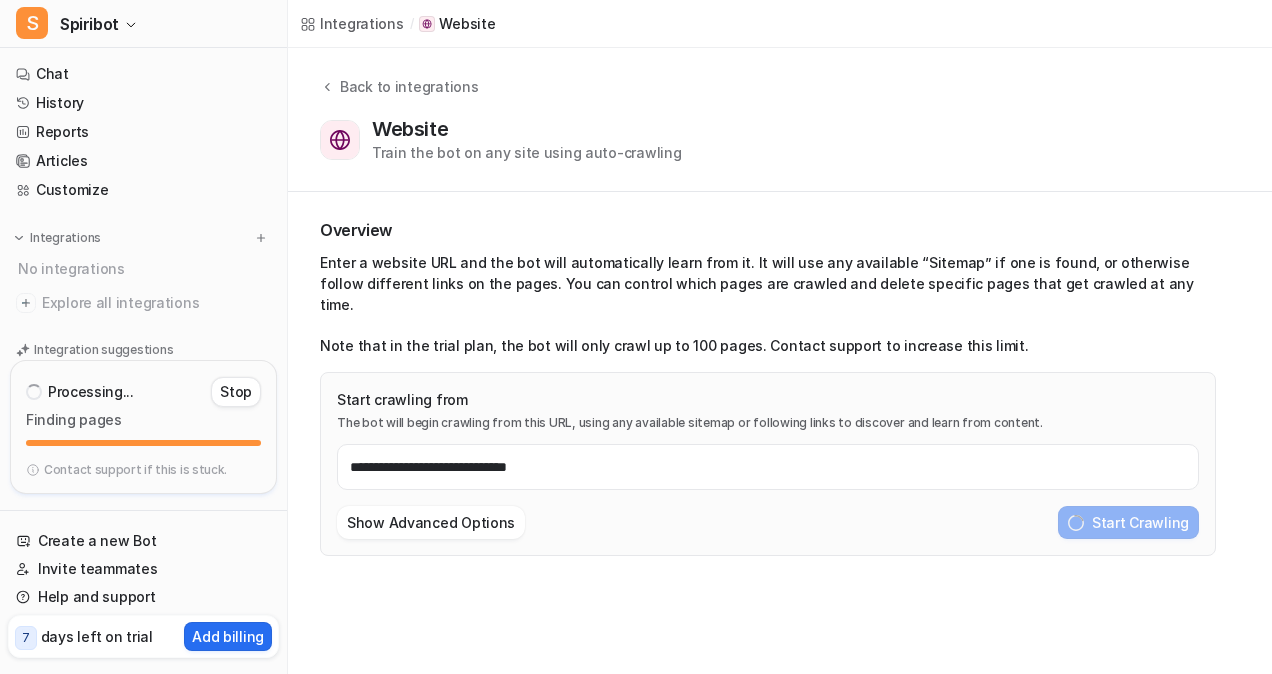 type 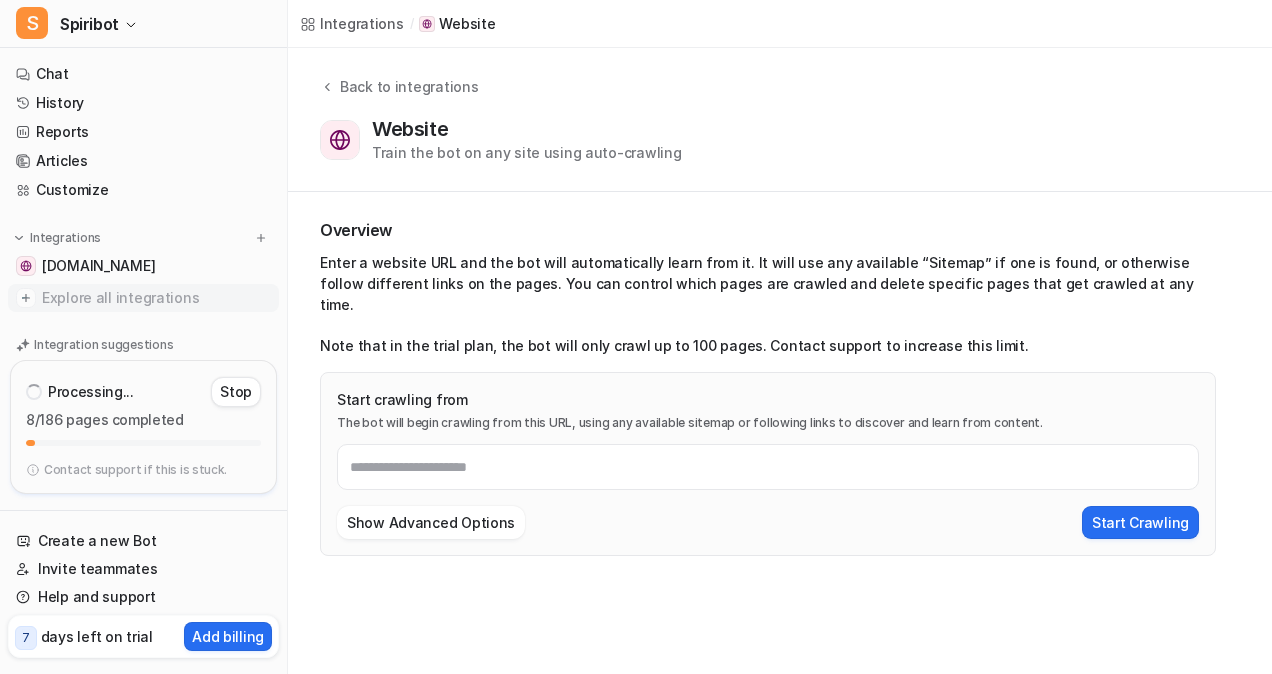 click on "Explore all integrations" at bounding box center [156, 298] 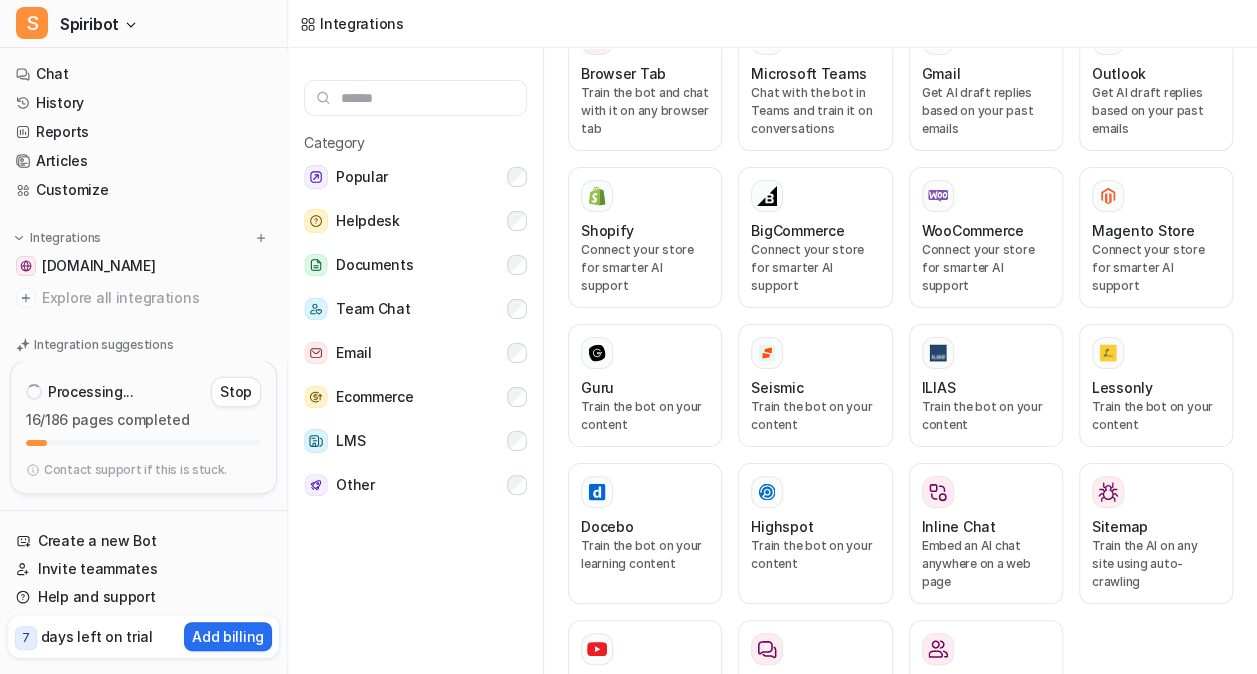 scroll, scrollTop: 1192, scrollLeft: 0, axis: vertical 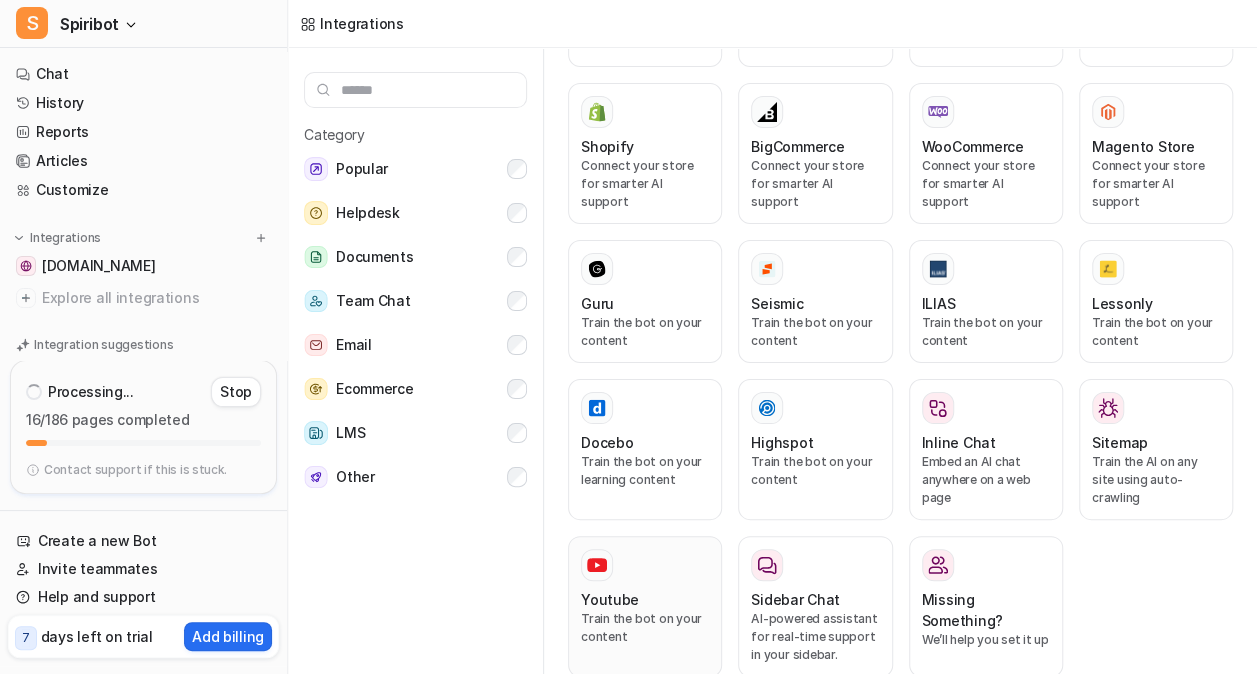 click on "Youtube" at bounding box center (645, 599) 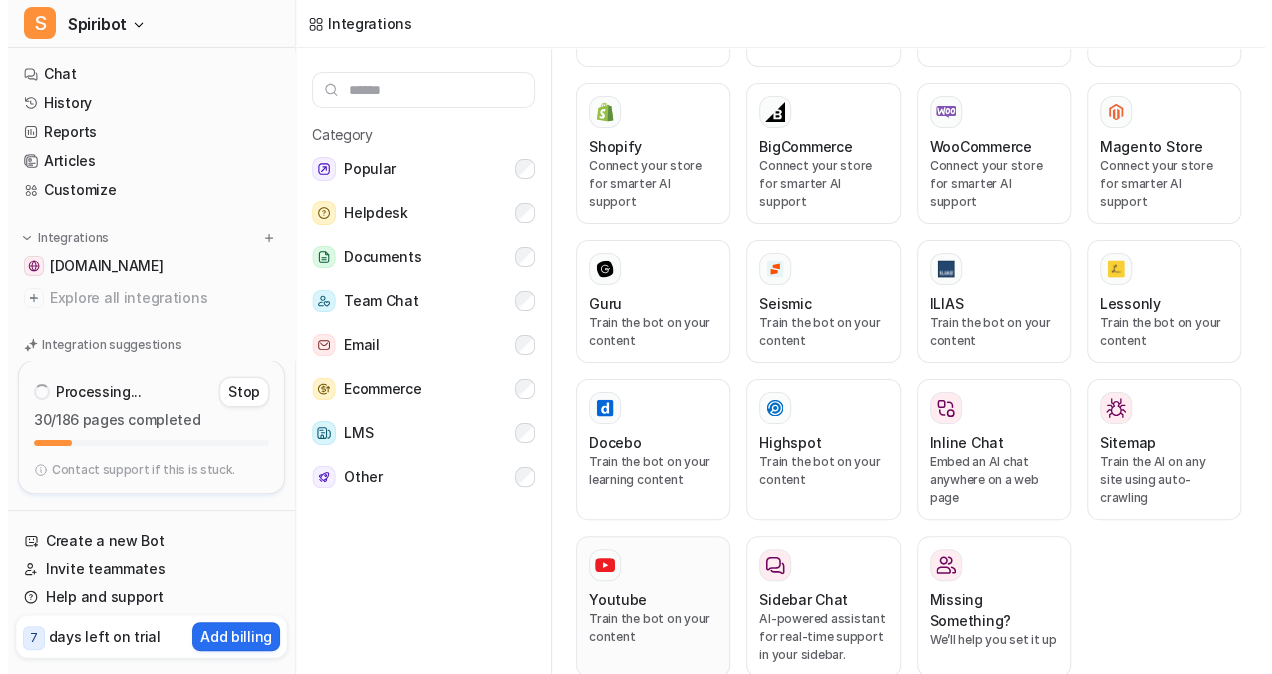 scroll, scrollTop: 0, scrollLeft: 0, axis: both 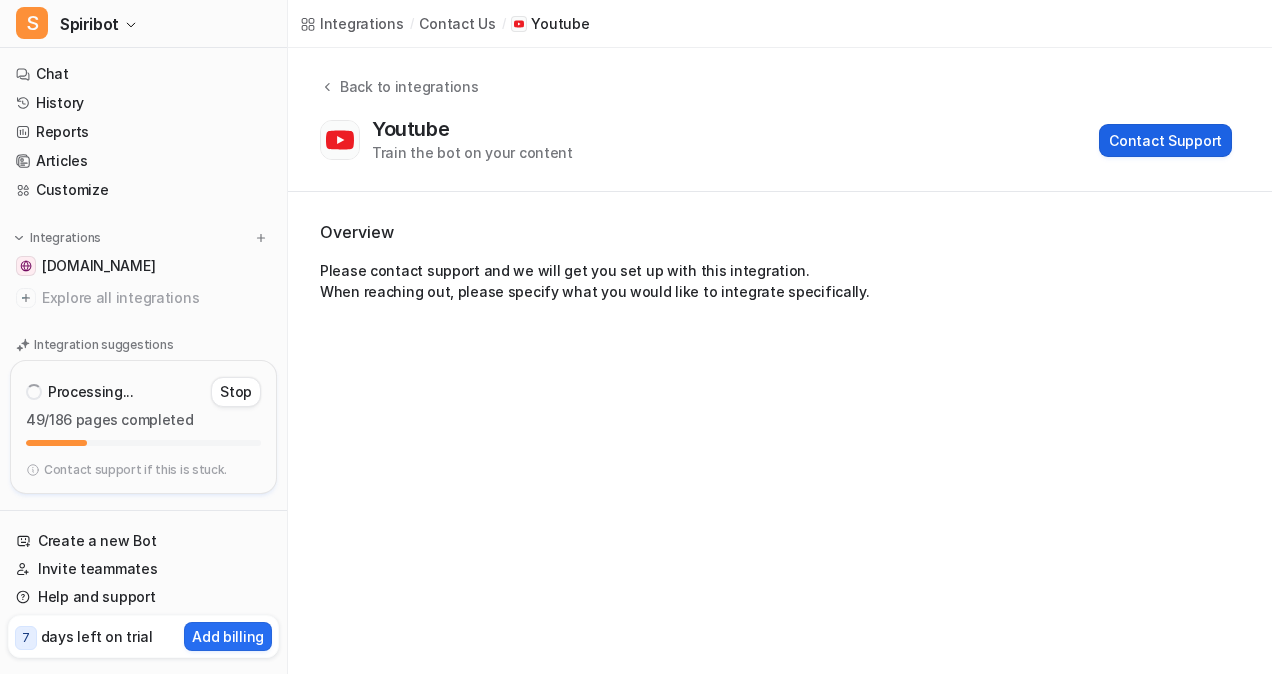 click on "Contact Support" at bounding box center (1165, 140) 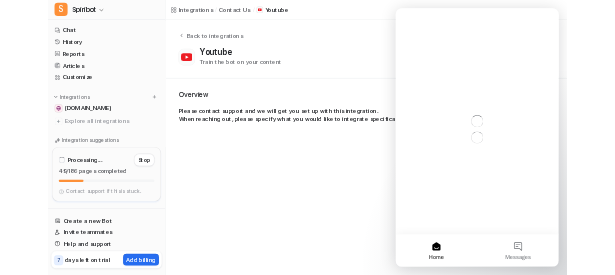 scroll, scrollTop: 0, scrollLeft: 0, axis: both 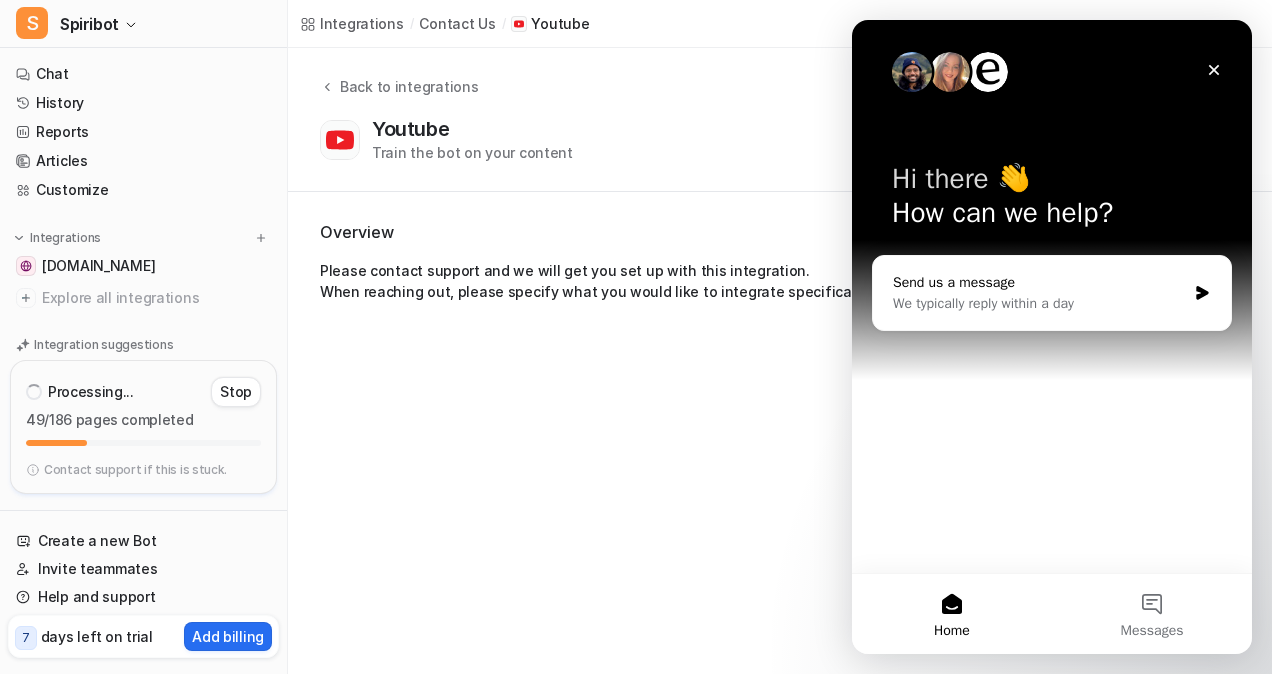 click on "We typically reply within a day" at bounding box center [1039, 303] 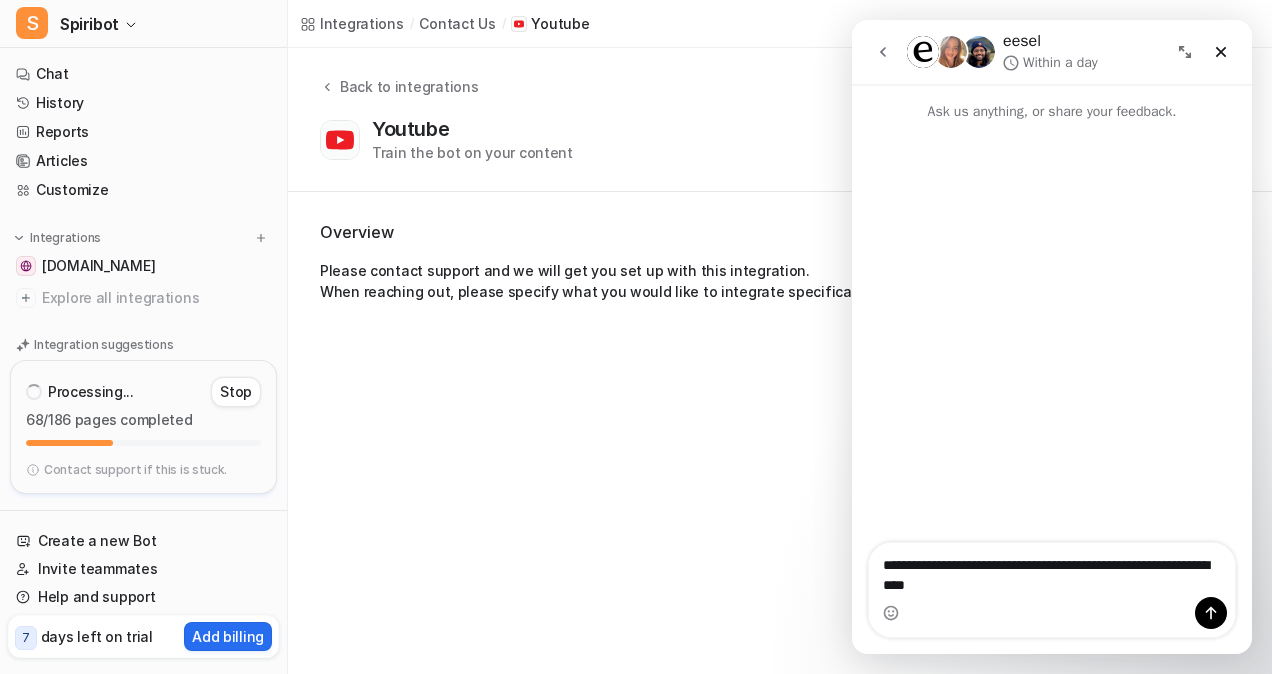 type on "**********" 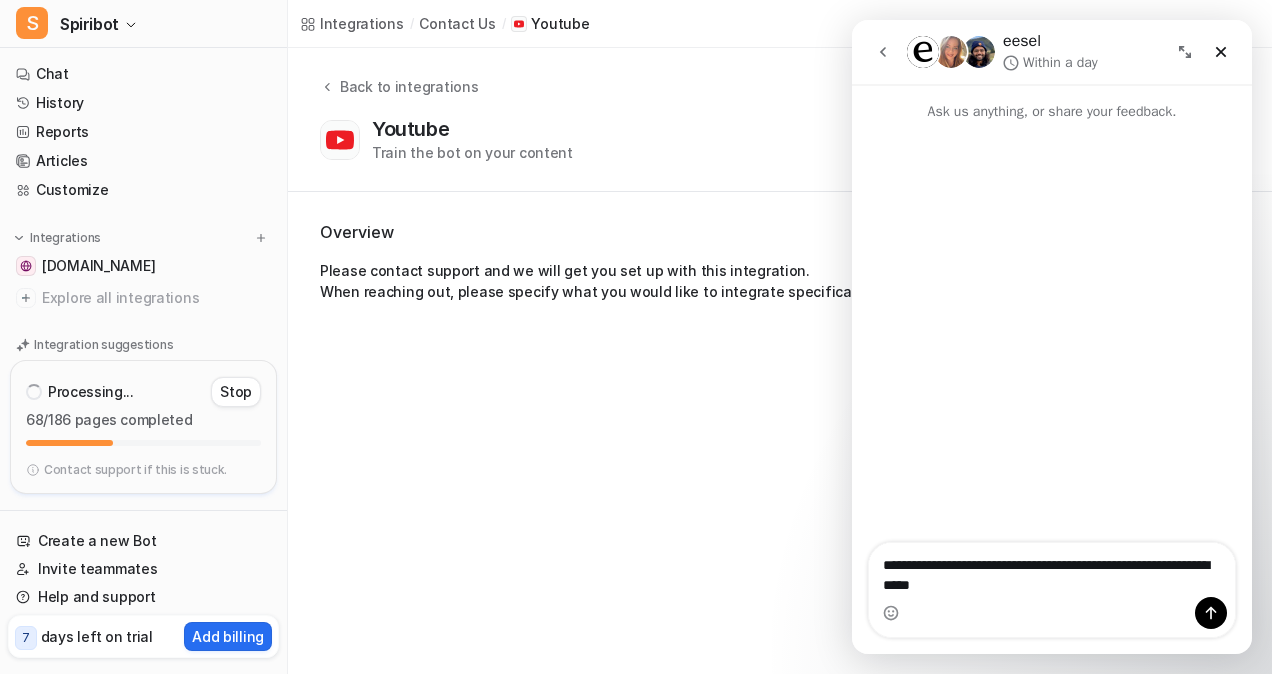 type 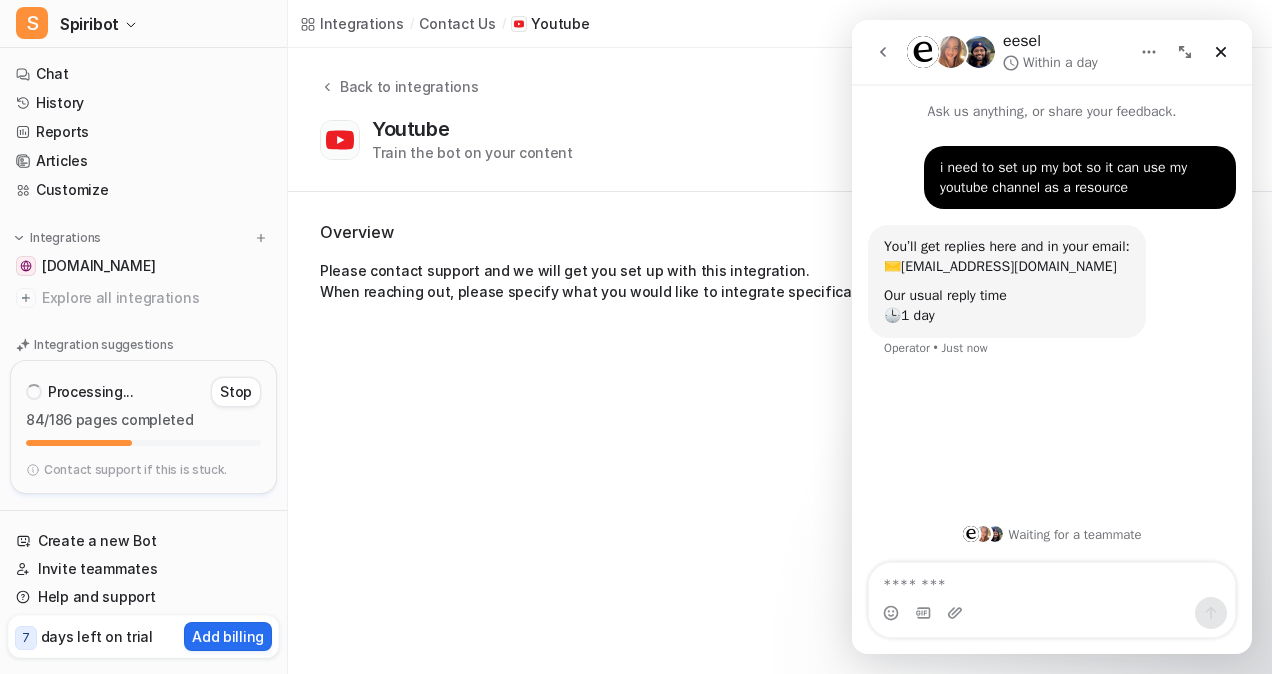 click on "i need to set up my bot so it can use my youtube channel as a resource [EMAIL_ADDRESS][DOMAIN_NAME]    •   Just now You’ll get replies here and in your email: ✉️  [PERSON_NAME][EMAIL_ADDRESS][DOMAIN_NAME] Our usual reply time 🕒  1 day Operator    •   Just now" at bounding box center [1052, 315] 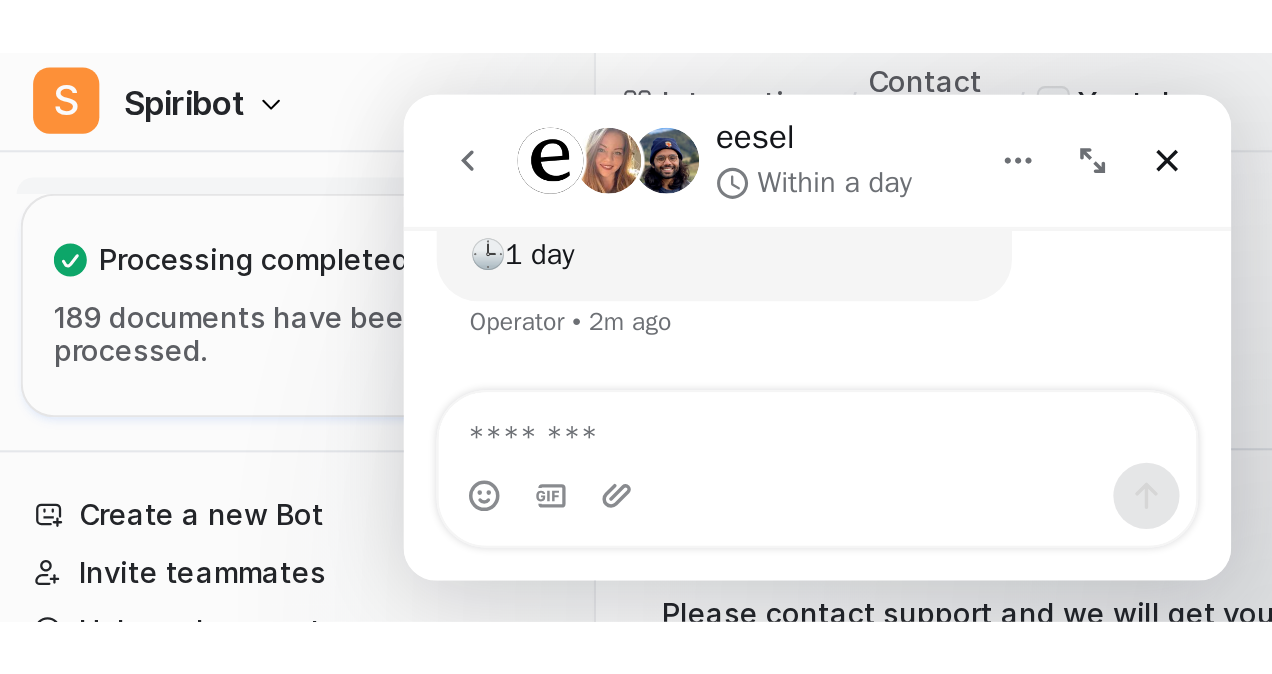 scroll, scrollTop: 270, scrollLeft: 0, axis: vertical 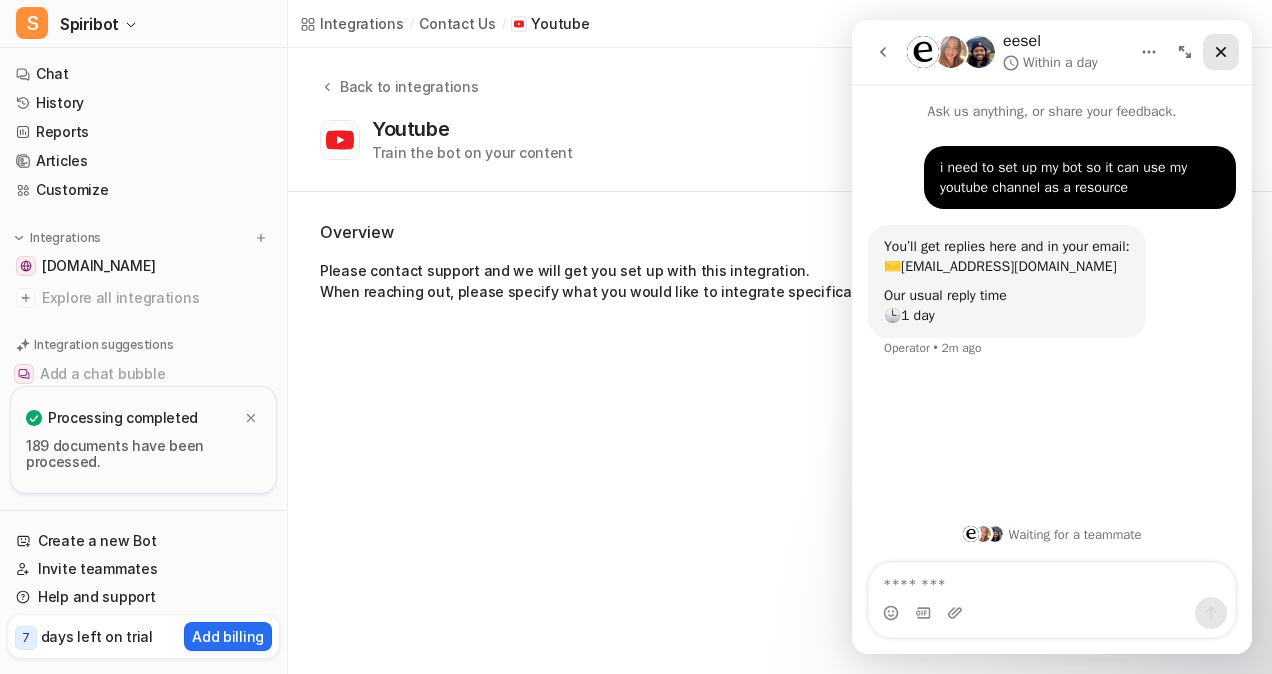 click at bounding box center [1221, 52] 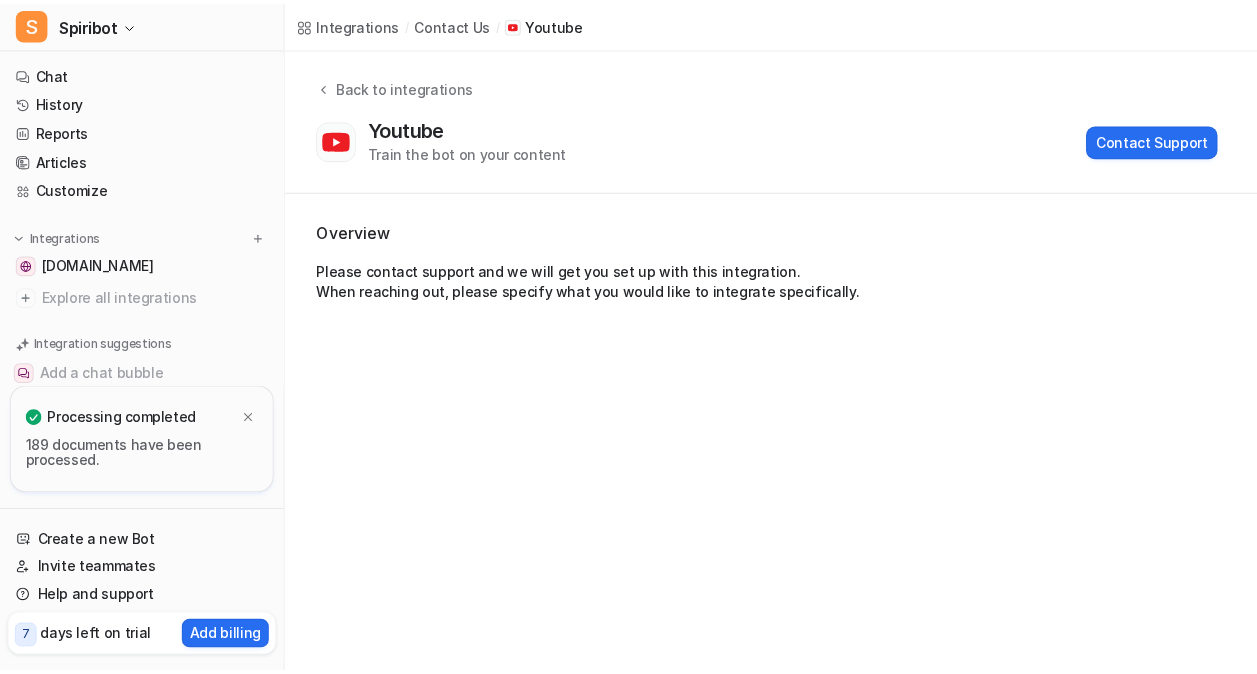 scroll, scrollTop: 0, scrollLeft: 0, axis: both 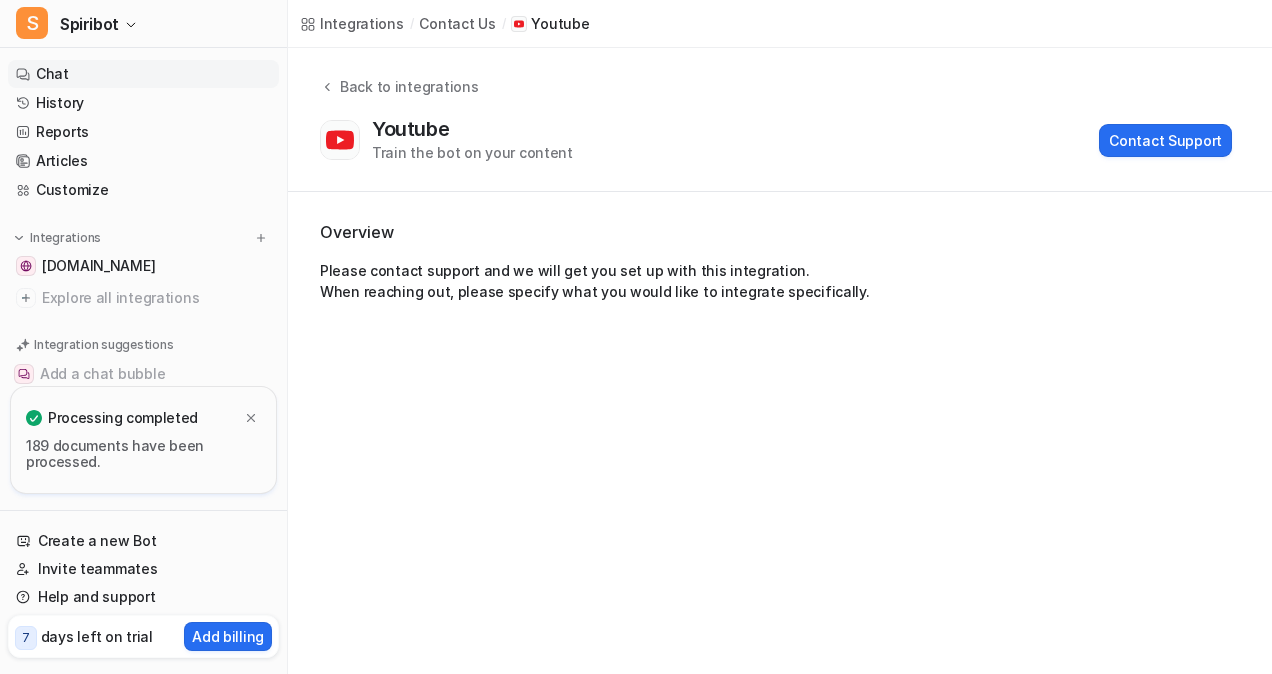 click on "Chat" at bounding box center [143, 74] 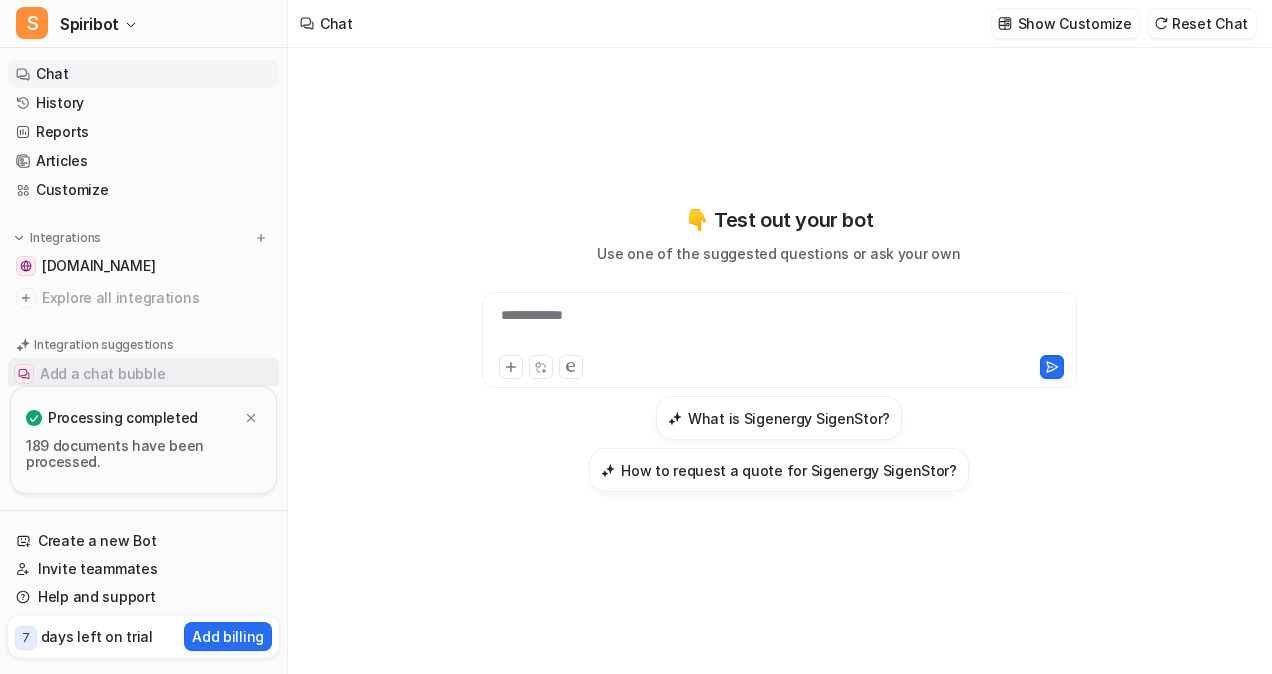 click on "Add a chat bubble" at bounding box center (143, 374) 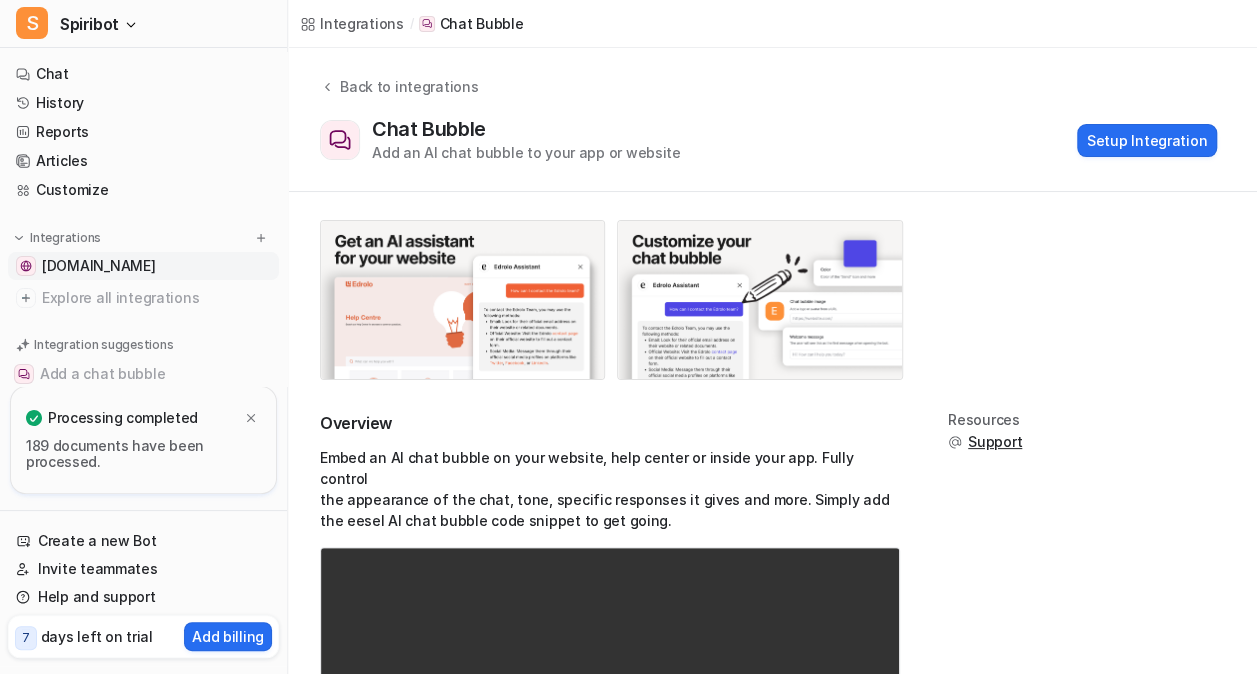 click on "[DOMAIN_NAME]" at bounding box center [98, 266] 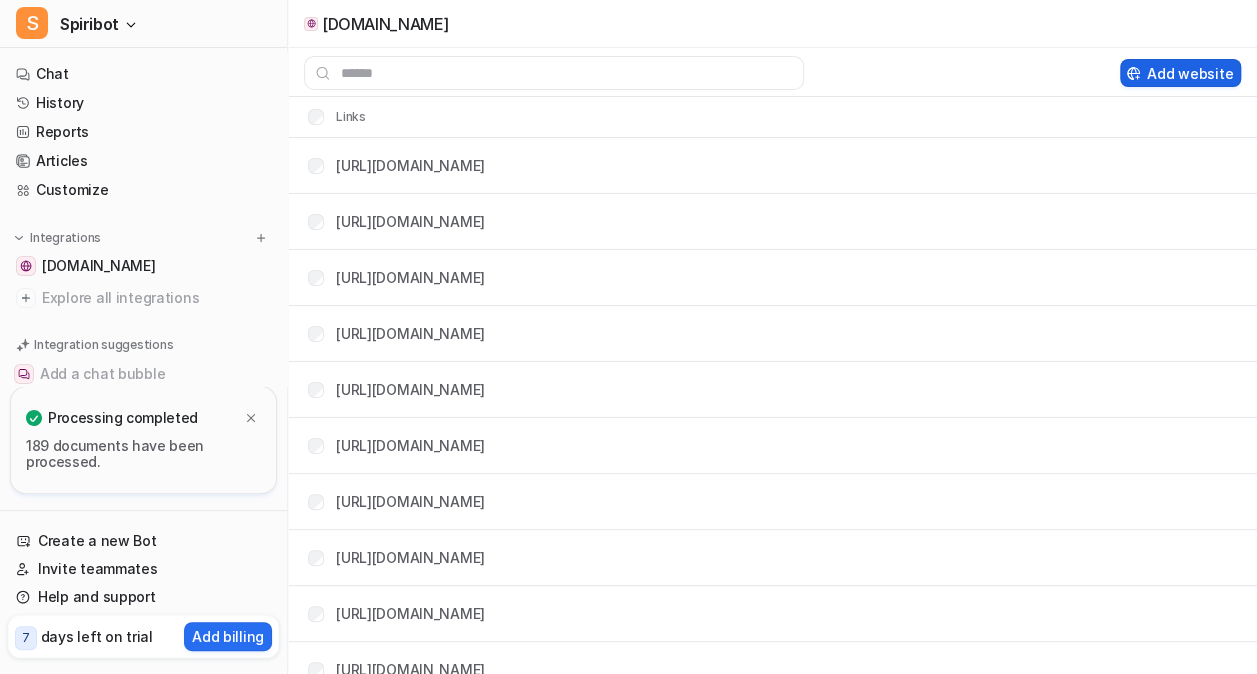 click on "Add website" at bounding box center (1180, 73) 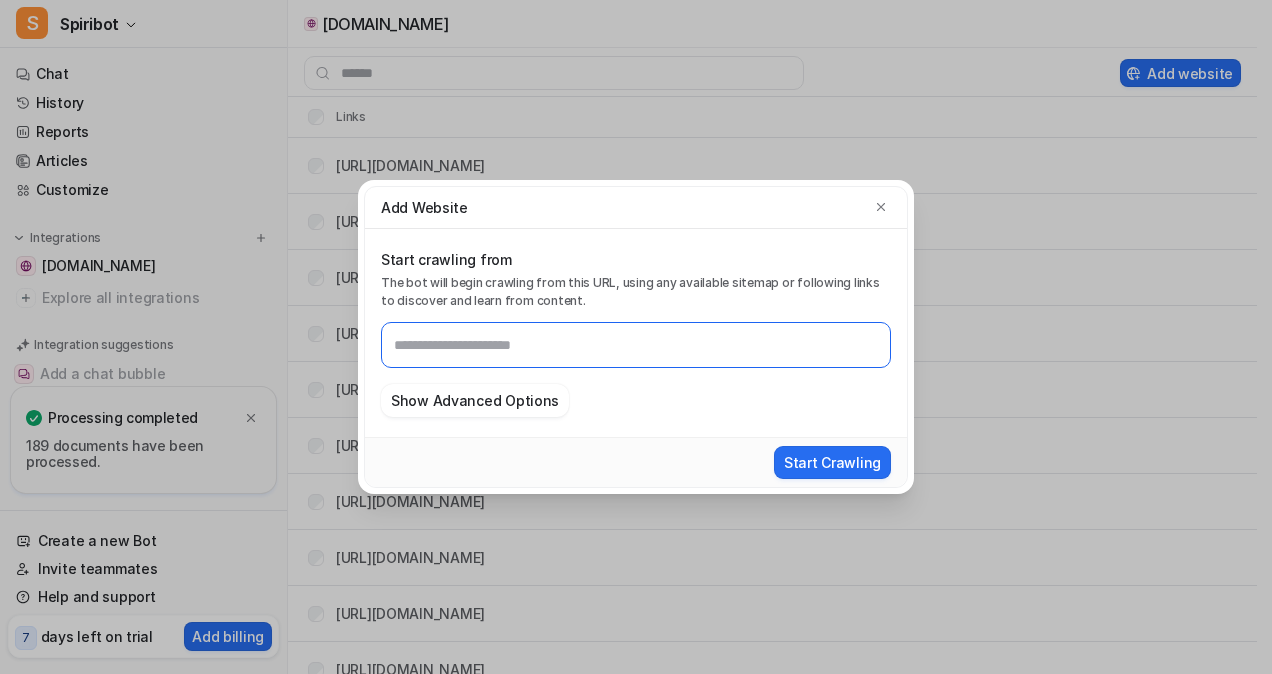 click on "Start crawling from" at bounding box center [636, 345] 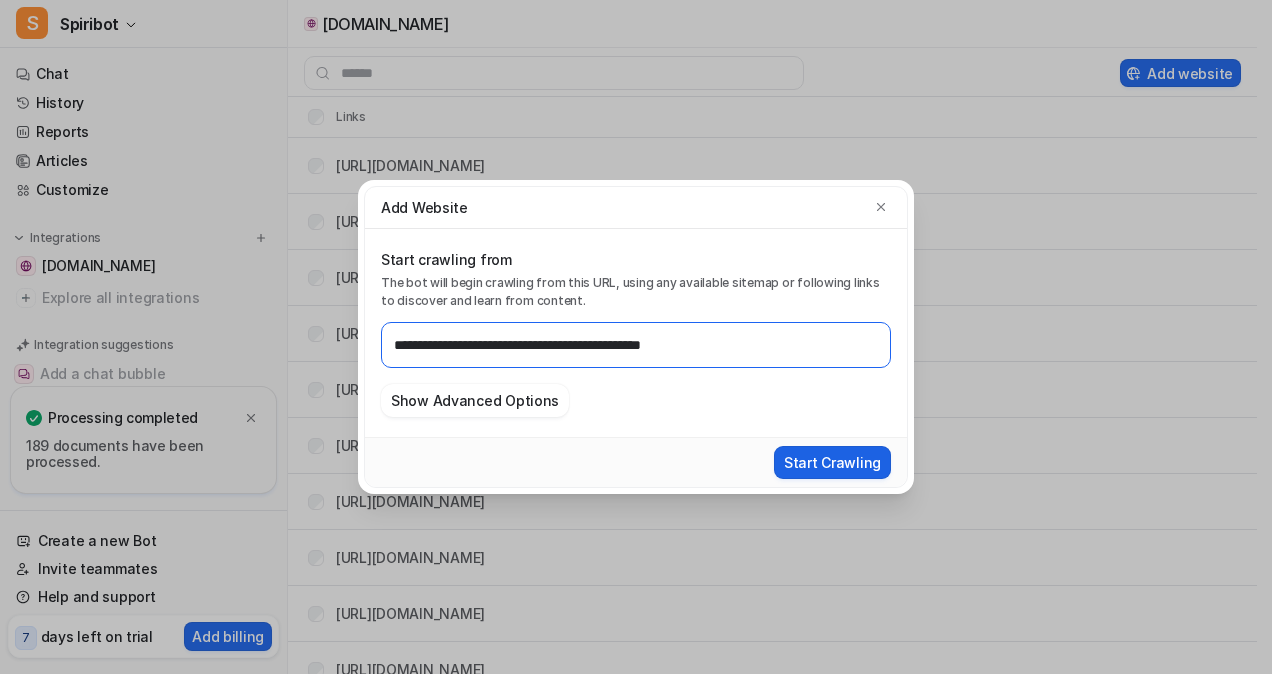 type on "**********" 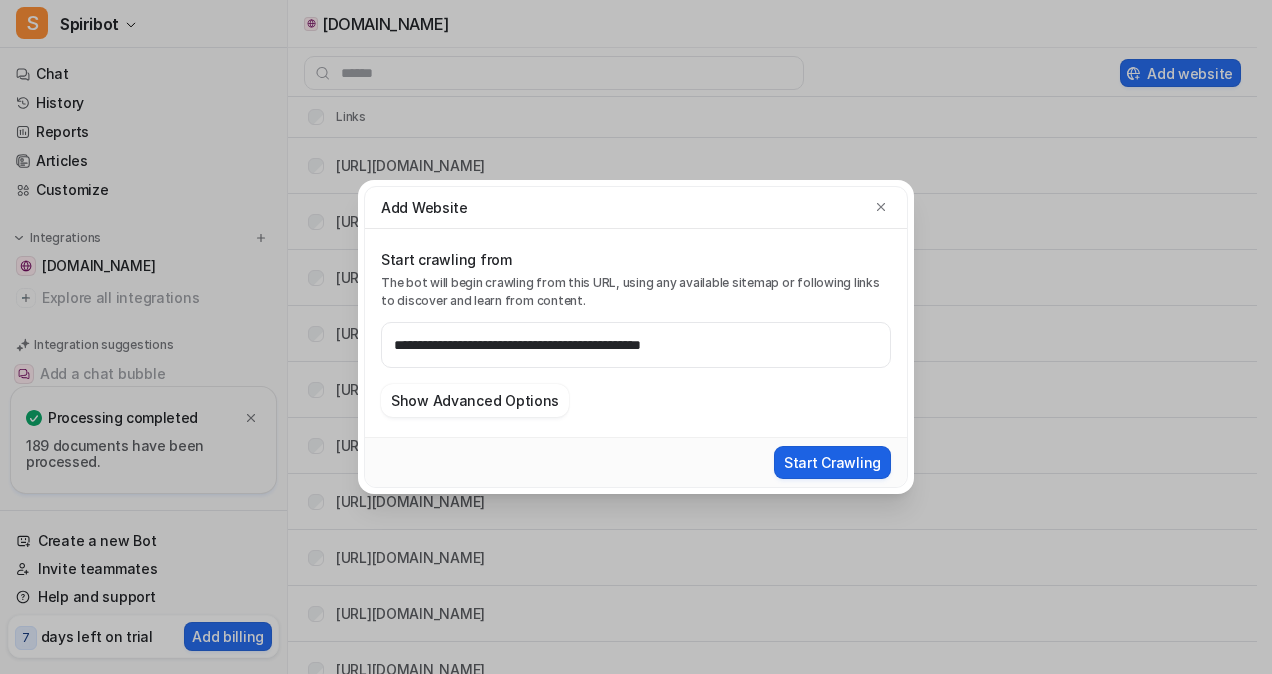click on "Start Crawling" at bounding box center (832, 462) 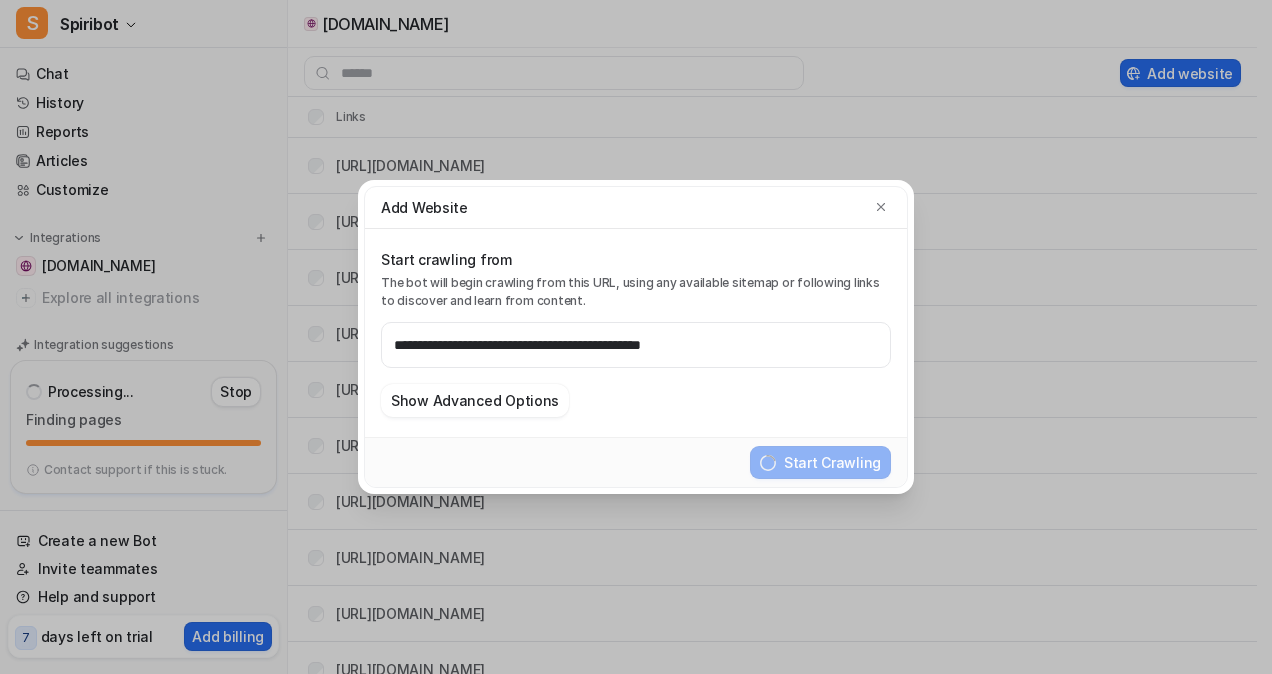 type 